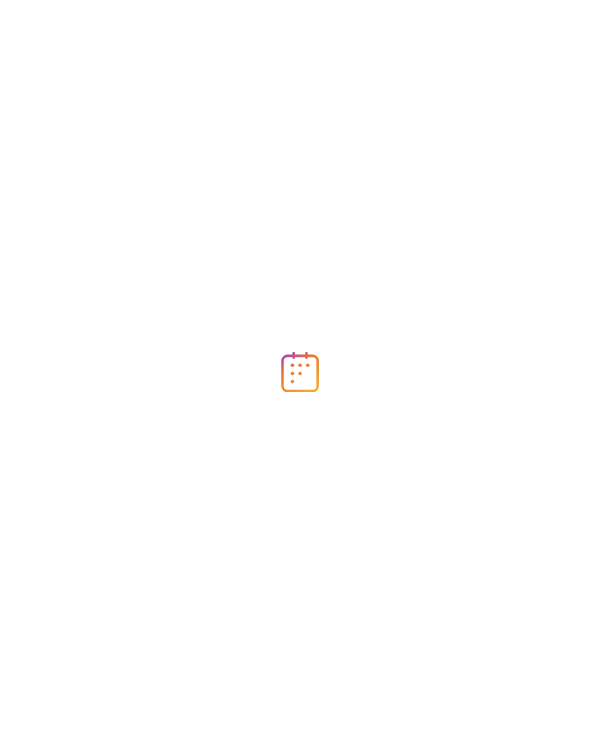 scroll, scrollTop: 0, scrollLeft: 0, axis: both 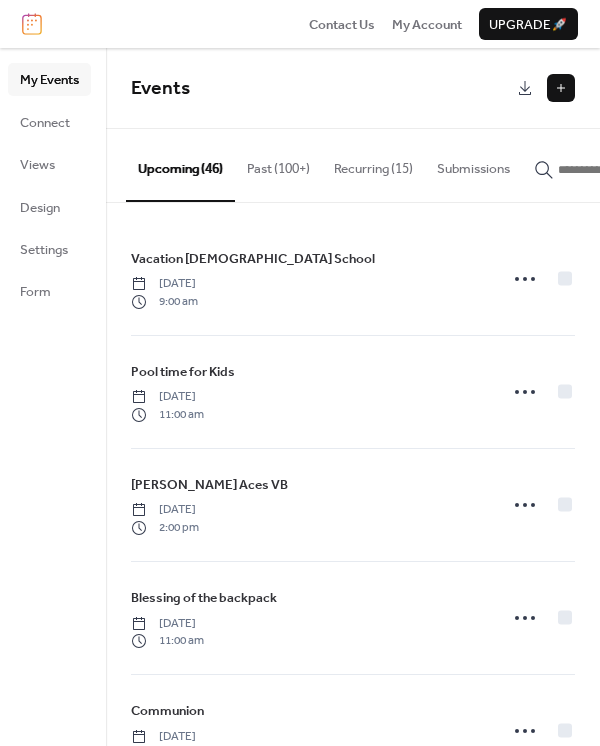 click at bounding box center (561, 88) 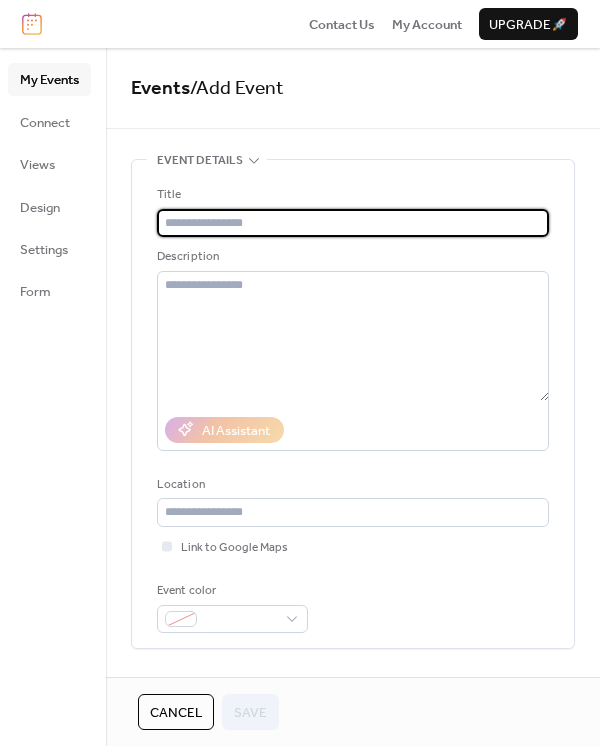 paste on "**********" 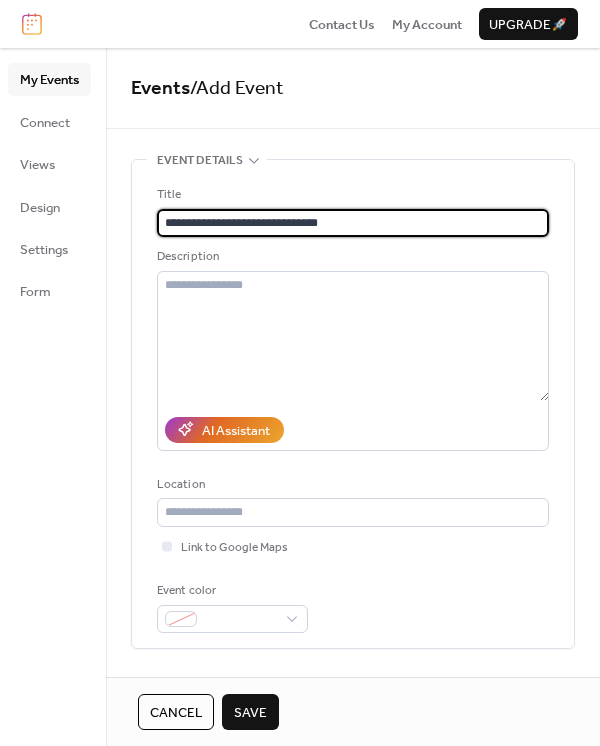 click on "**********" at bounding box center (353, 223) 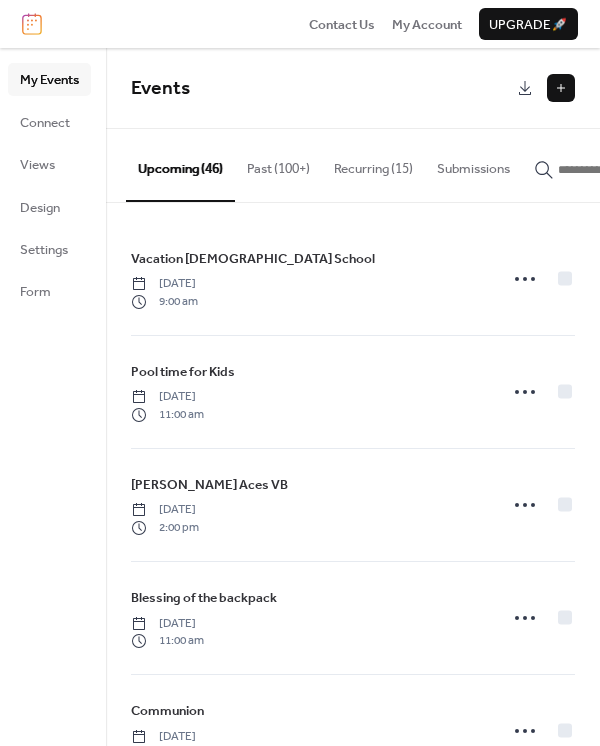 scroll, scrollTop: 0, scrollLeft: 0, axis: both 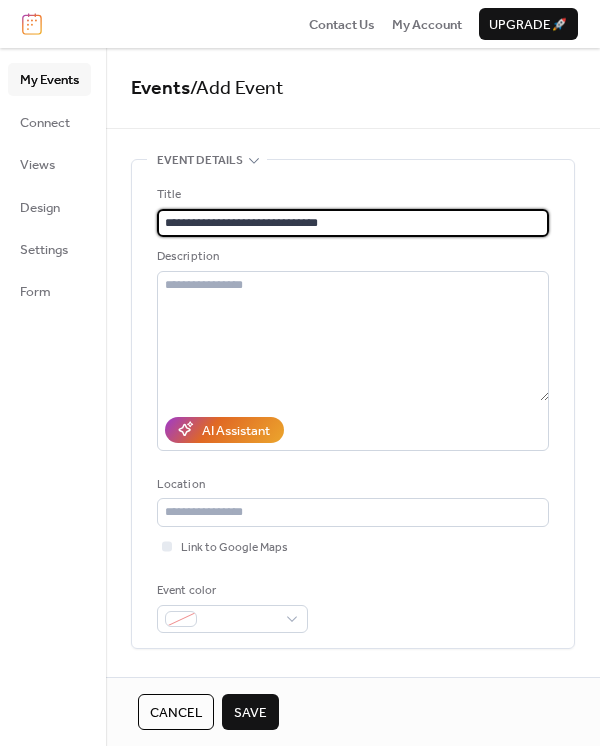 click on "**********" at bounding box center (353, 223) 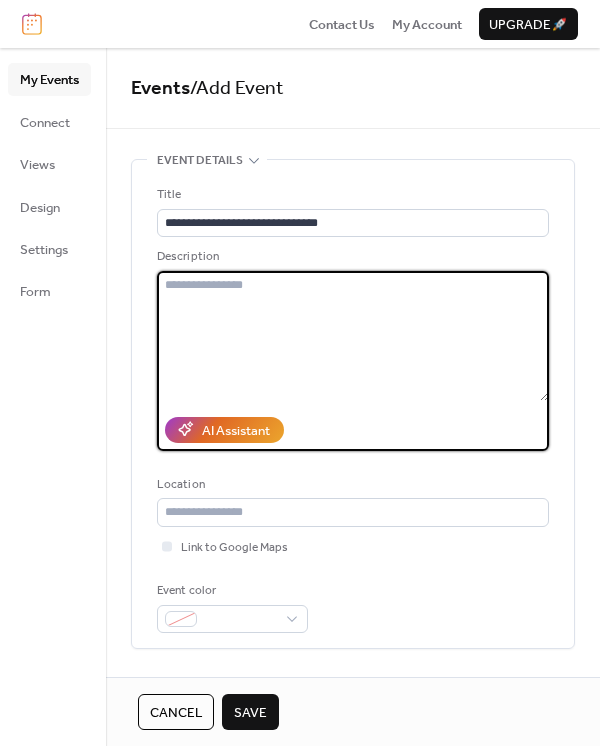 click at bounding box center [353, 336] 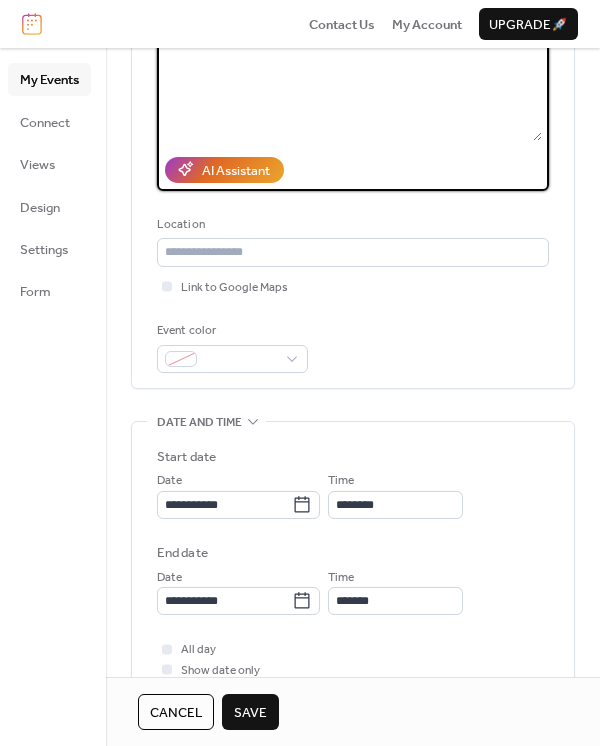 scroll, scrollTop: 266, scrollLeft: 0, axis: vertical 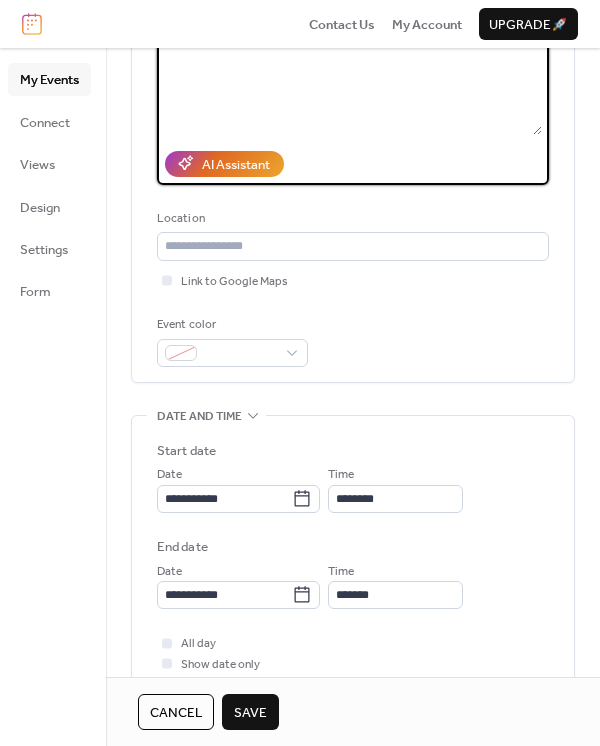 type on "**********" 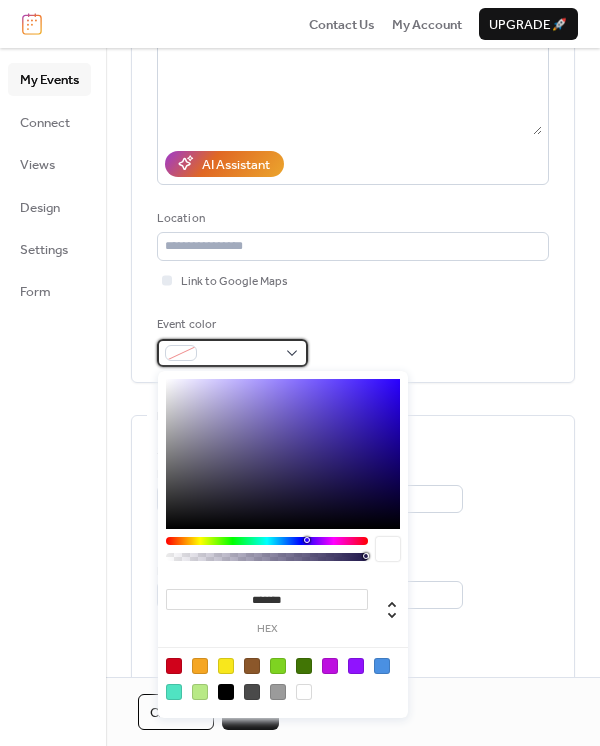 click at bounding box center [232, 353] 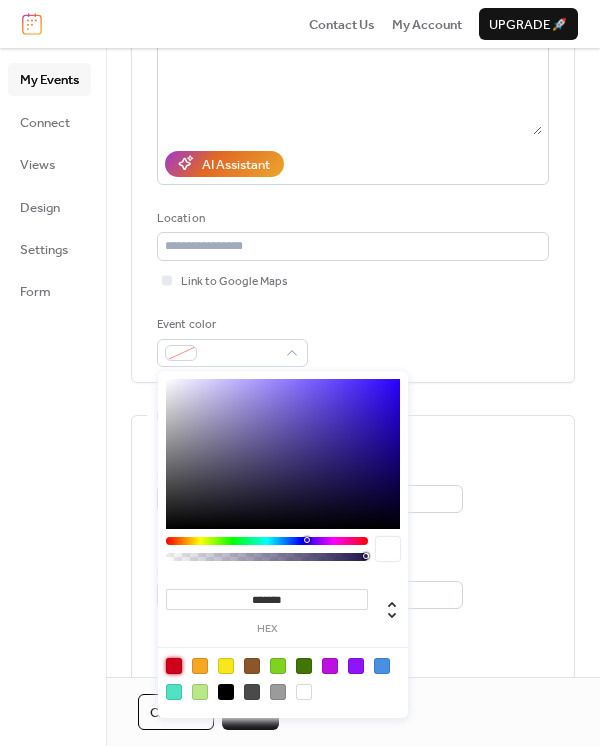 click at bounding box center [174, 666] 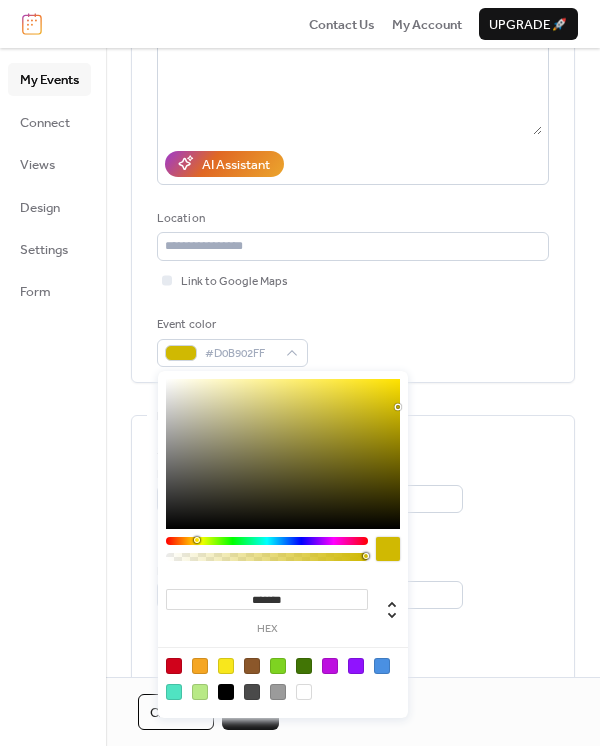 click at bounding box center [267, 541] 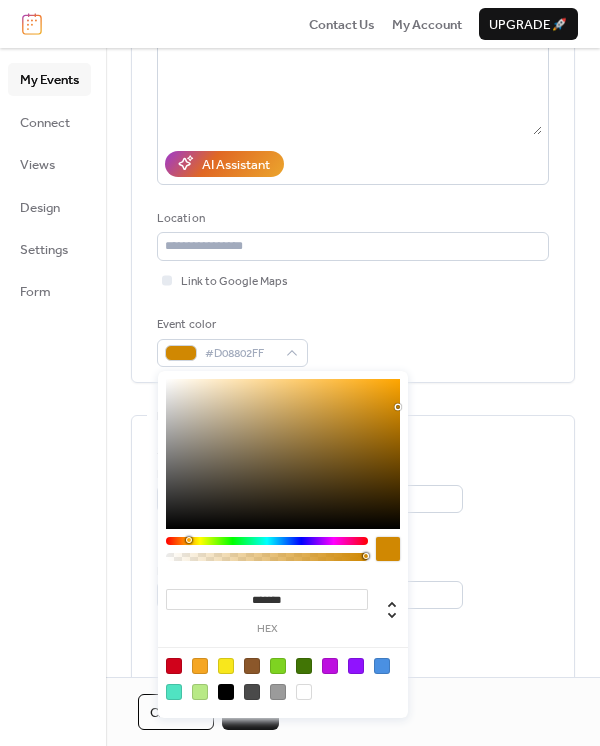 click at bounding box center (267, 541) 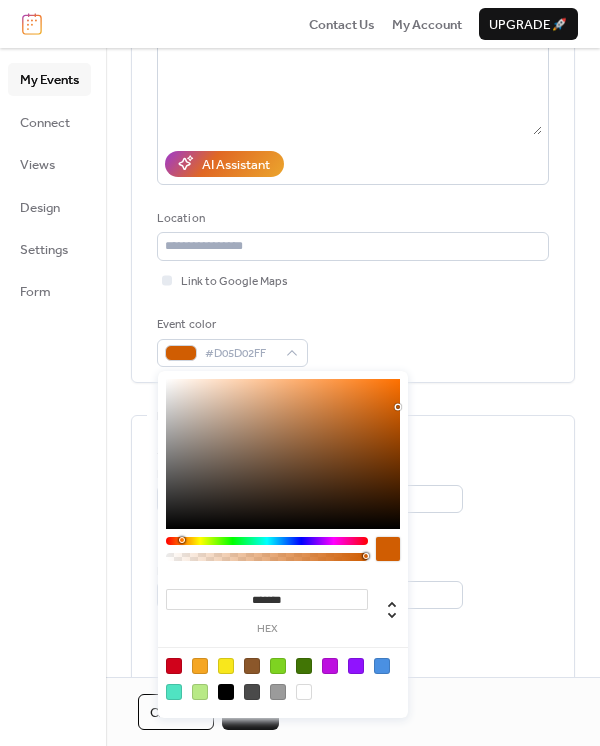 click at bounding box center [267, 541] 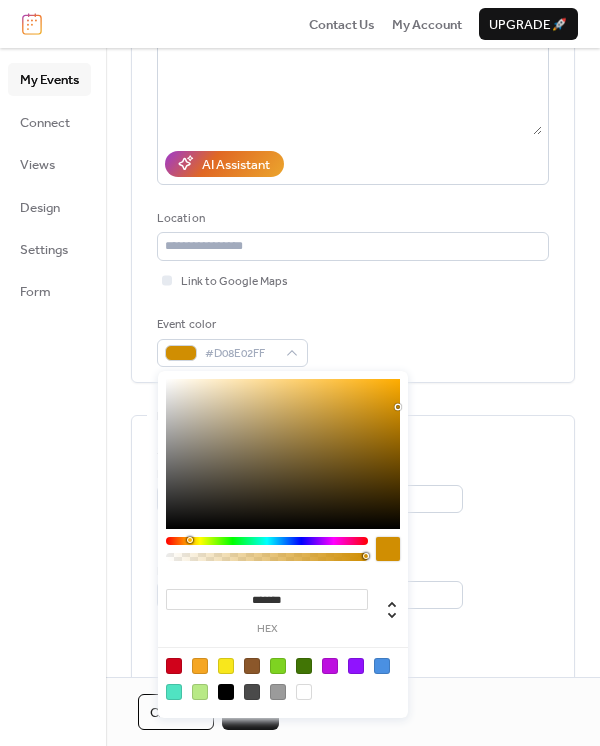 click at bounding box center [267, 541] 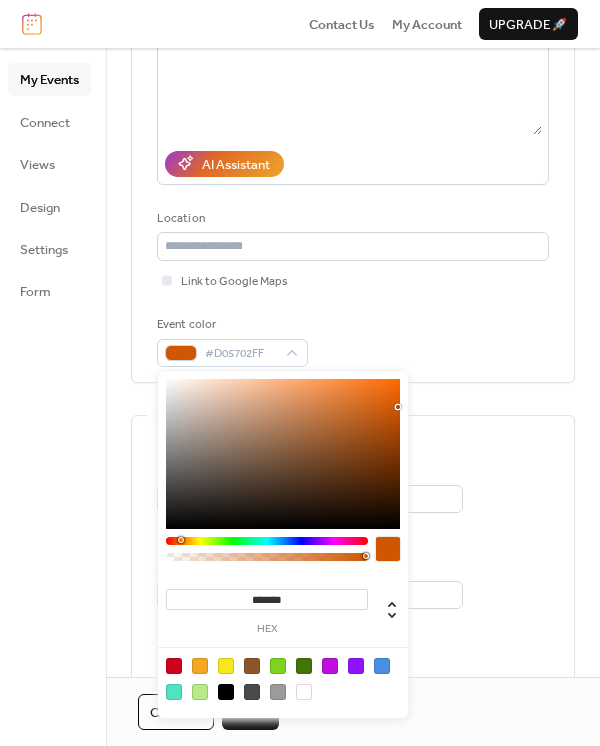 click at bounding box center [267, 541] 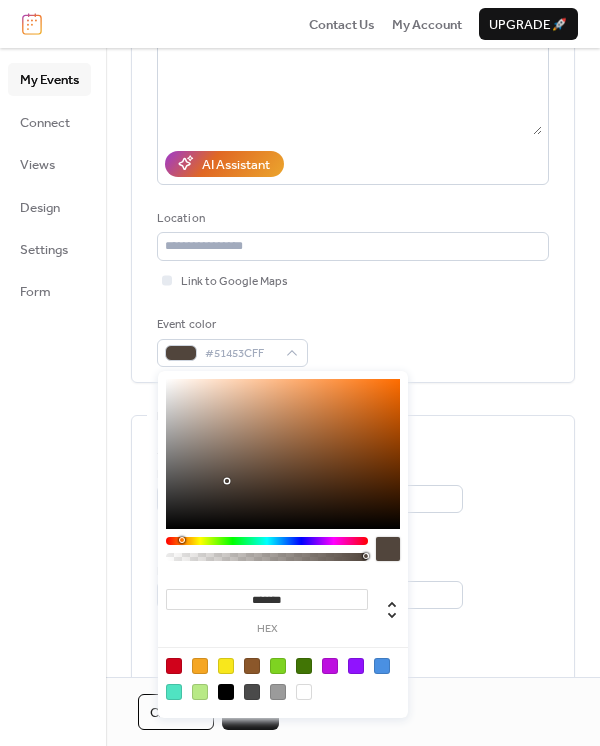 click at bounding box center [283, 454] 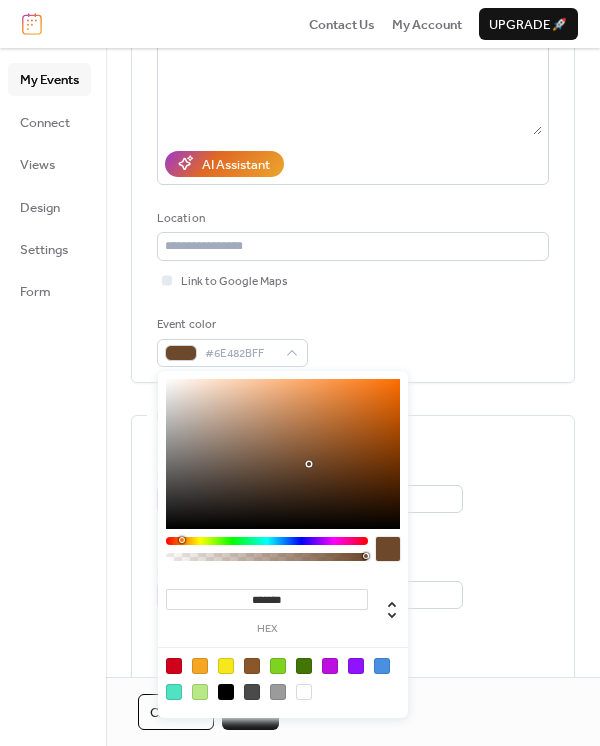 click at bounding box center [283, 454] 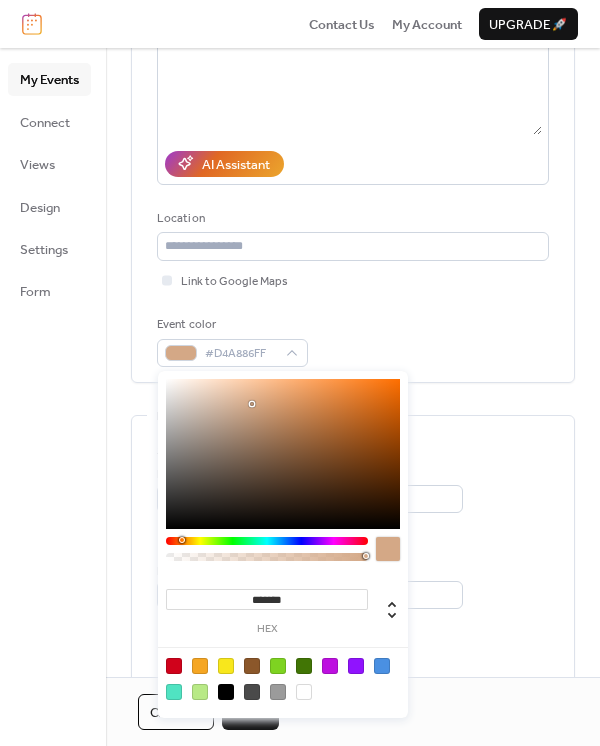 click at bounding box center [283, 454] 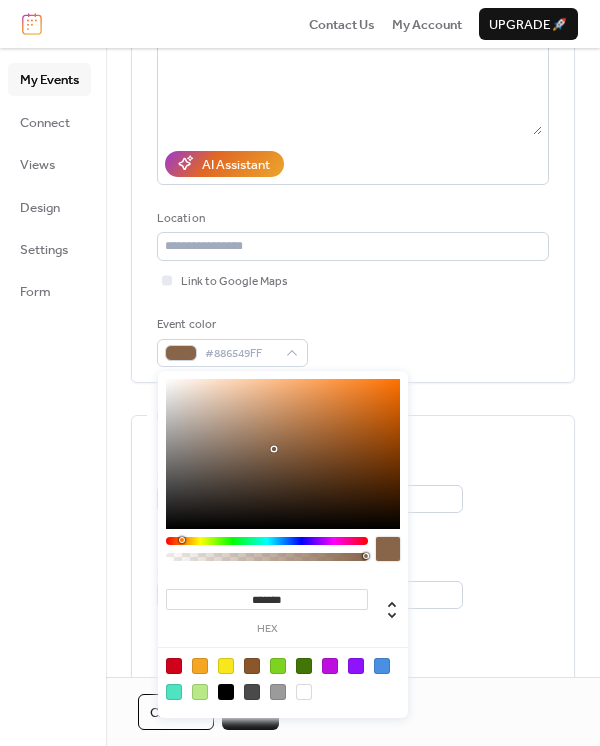 click at bounding box center (283, 454) 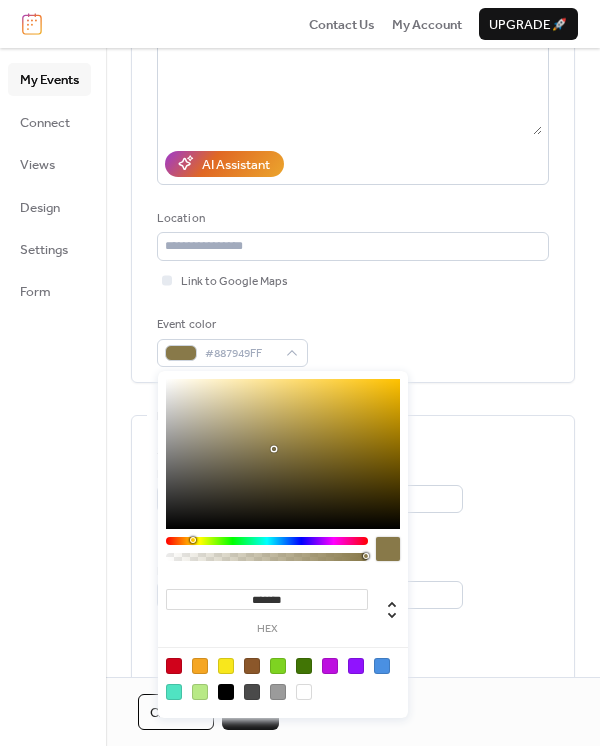 click at bounding box center [267, 541] 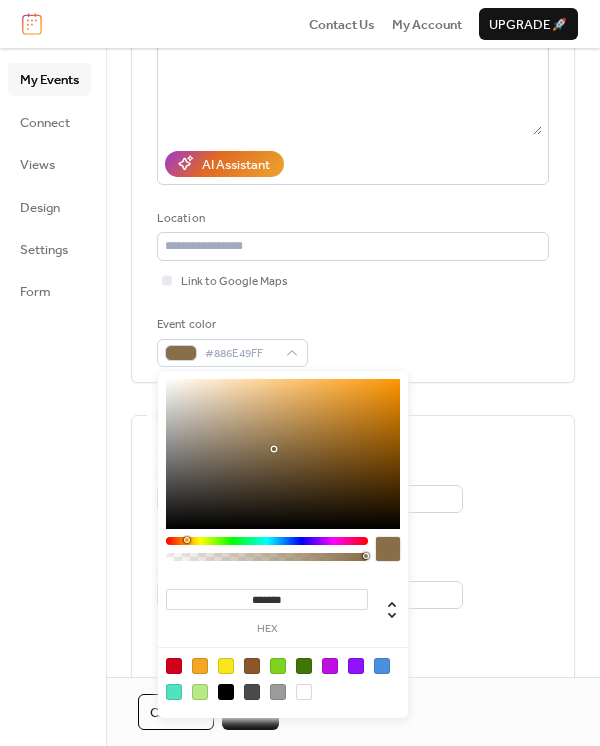 click at bounding box center [267, 541] 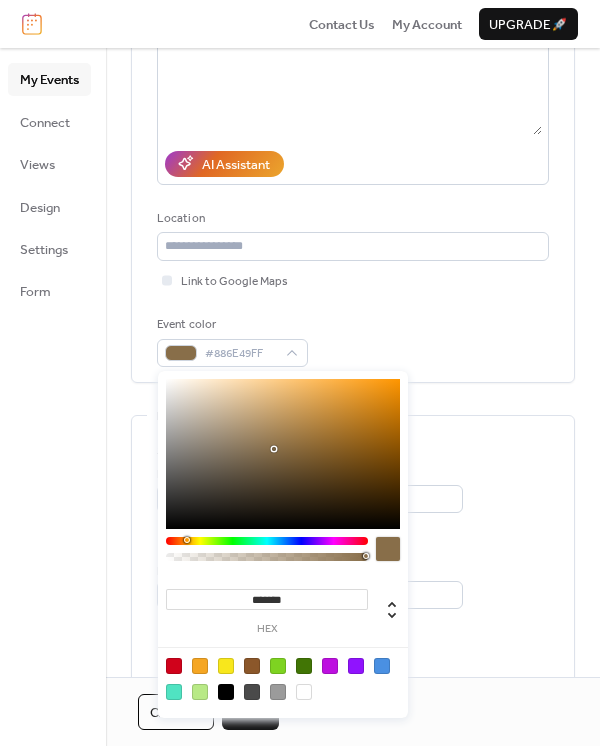 type on "*******" 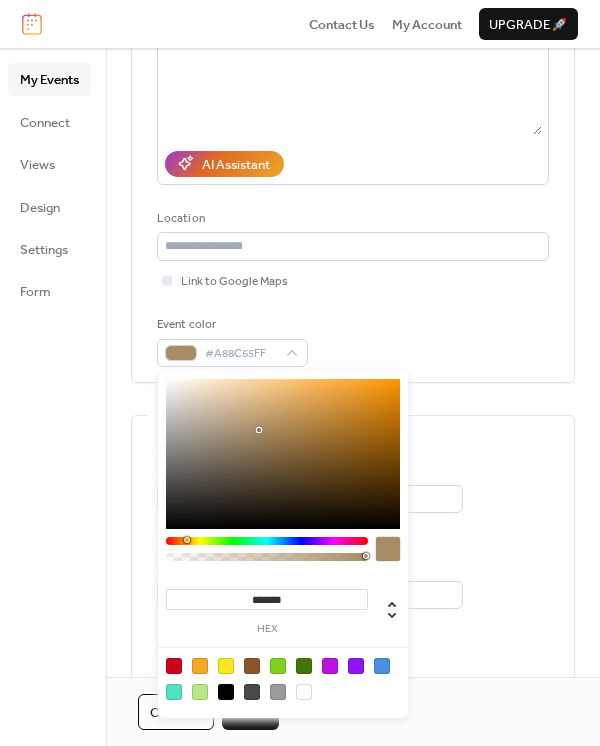 click at bounding box center (283, 454) 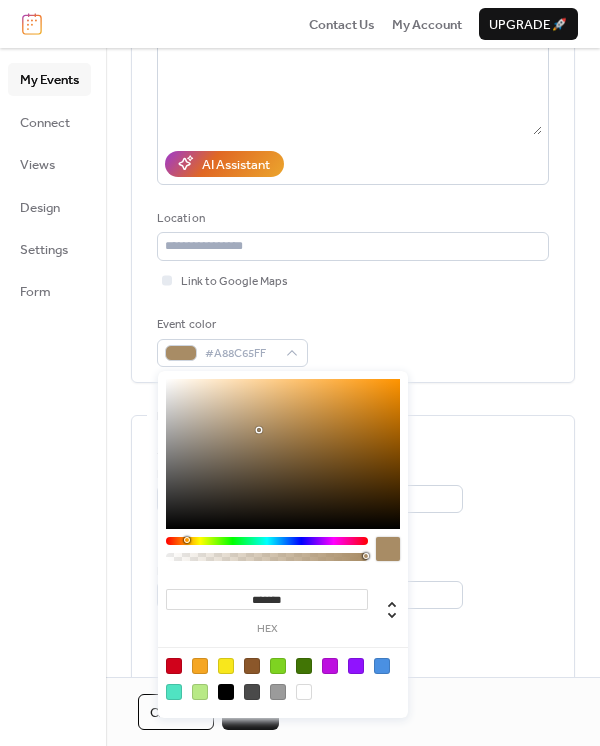 click on "**********" at bounding box center (353, 568) 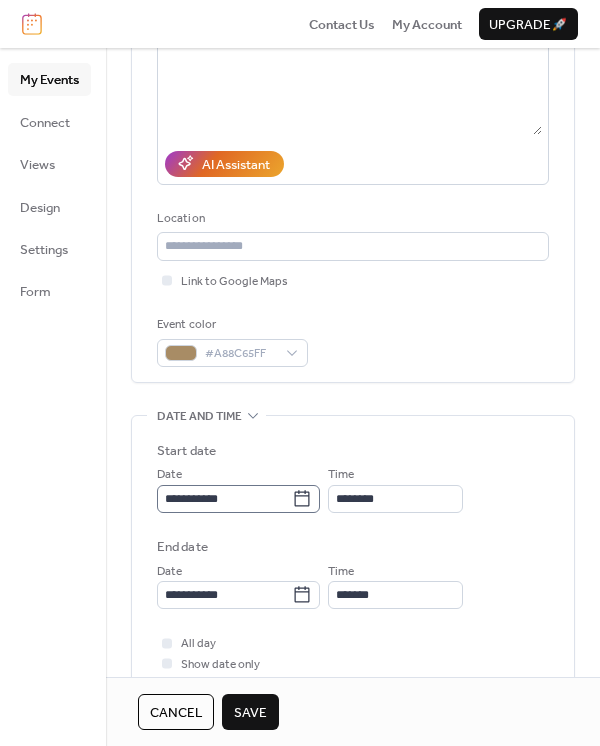 click 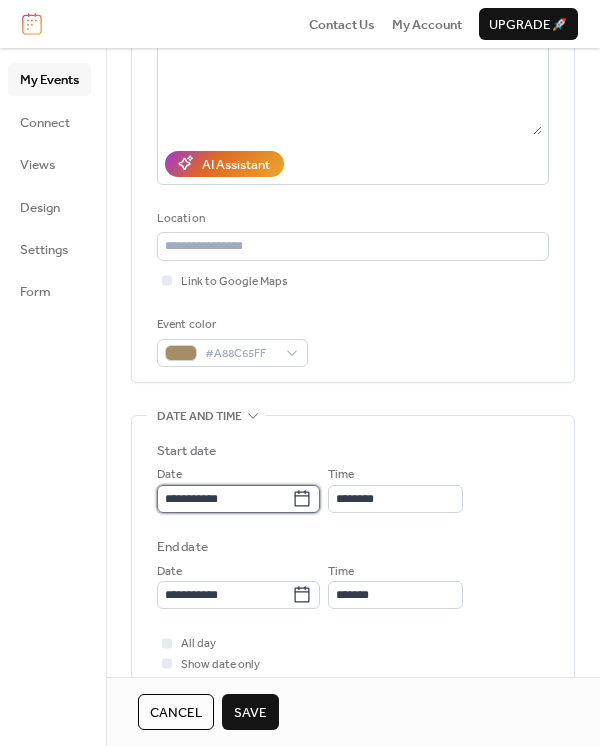 click on "**********" at bounding box center [224, 499] 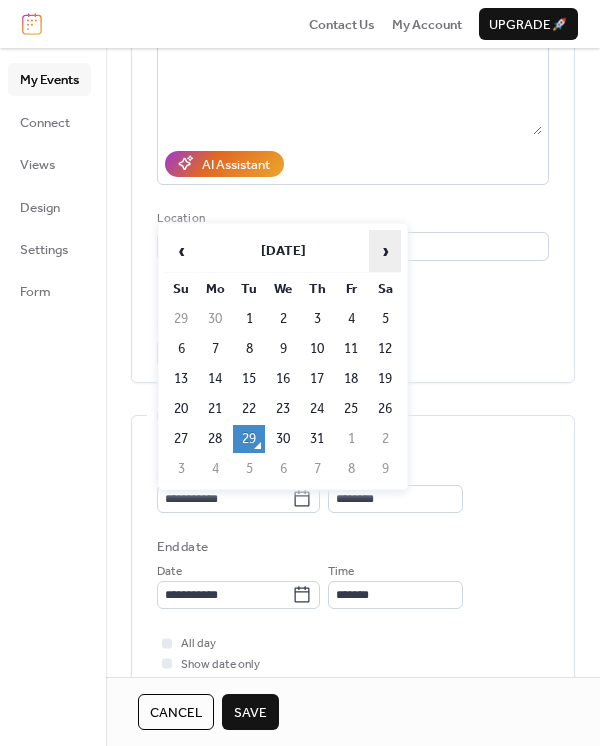 click on "›" at bounding box center (385, 251) 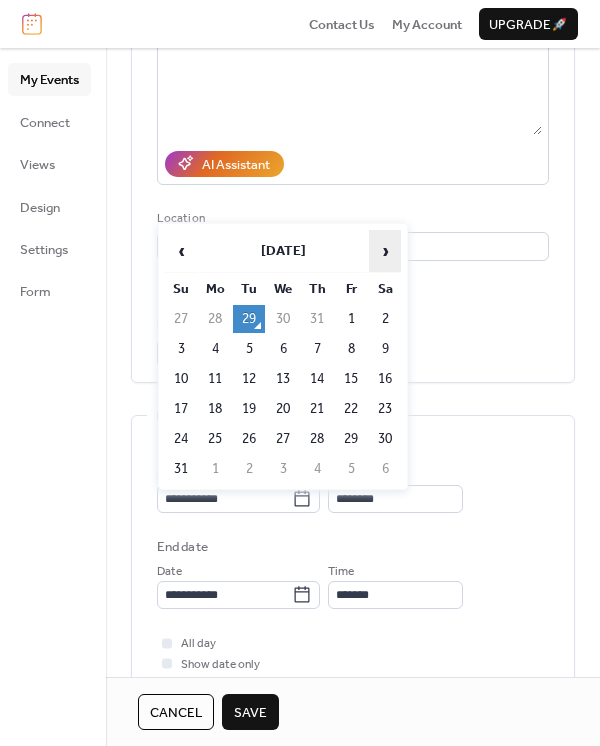 click on "›" at bounding box center (385, 251) 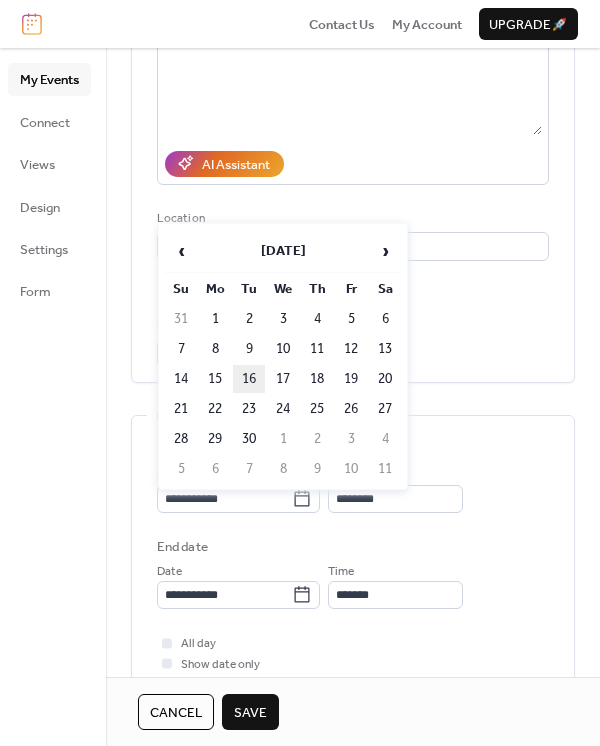 click on "16" at bounding box center [249, 379] 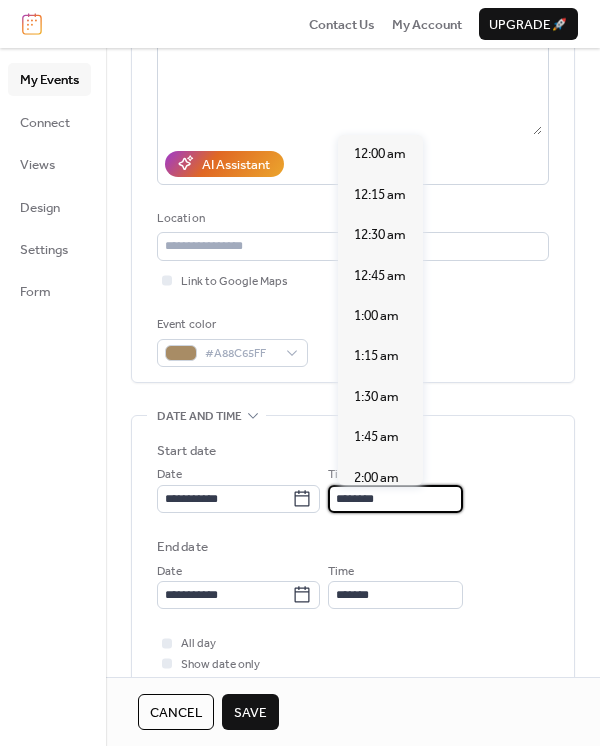 click on "********" at bounding box center (395, 499) 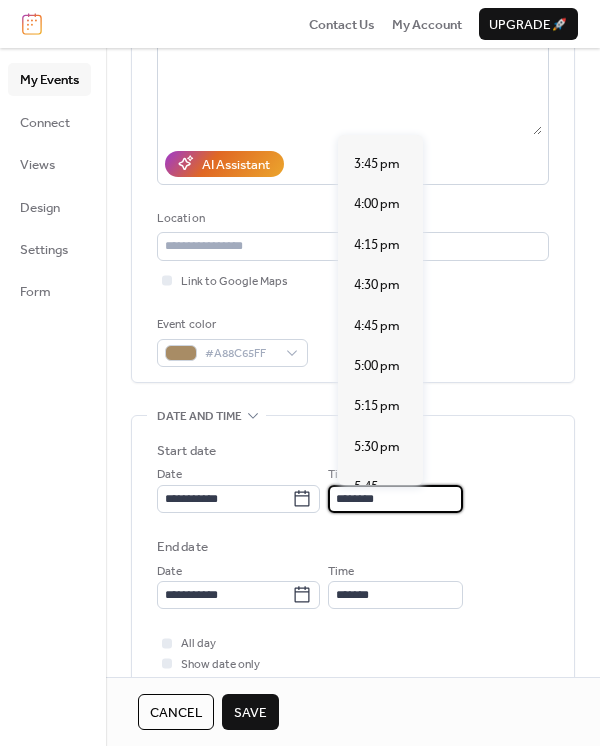 scroll, scrollTop: 2674, scrollLeft: 0, axis: vertical 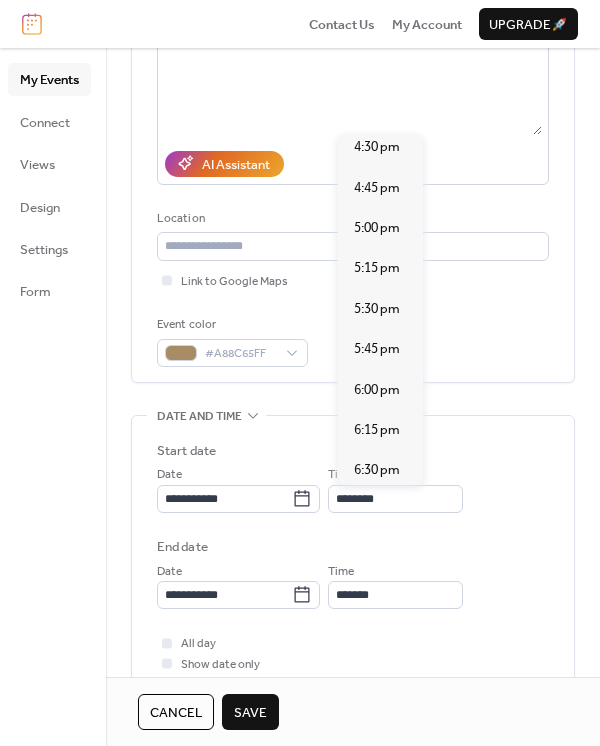 click on "7:00 pm" at bounding box center (377, 551) 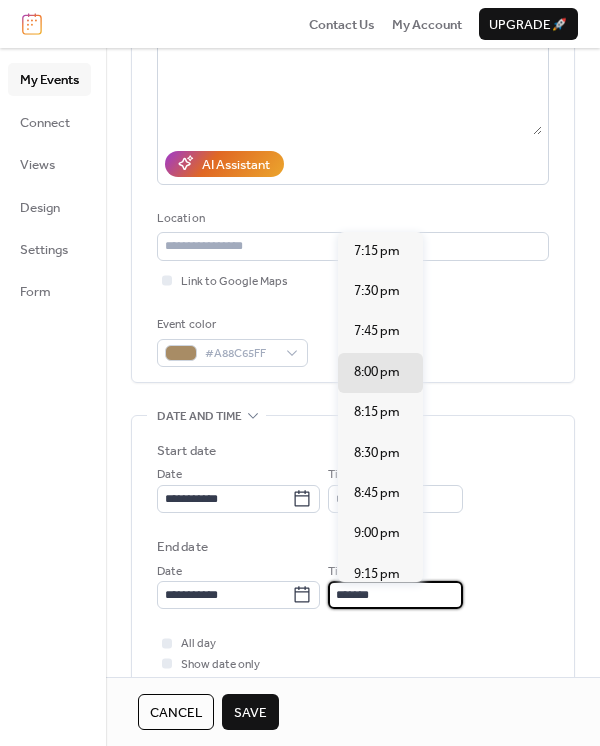 click on "*******" at bounding box center (395, 595) 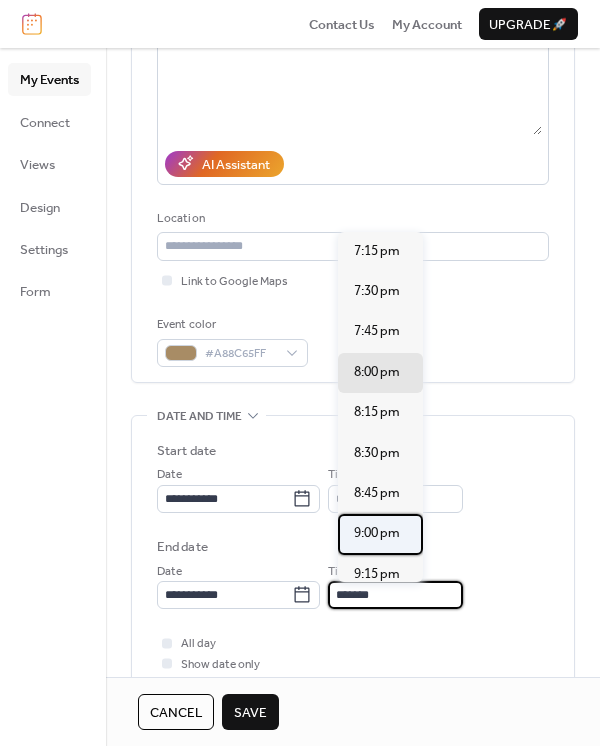 click on "9:00 pm" at bounding box center (377, 533) 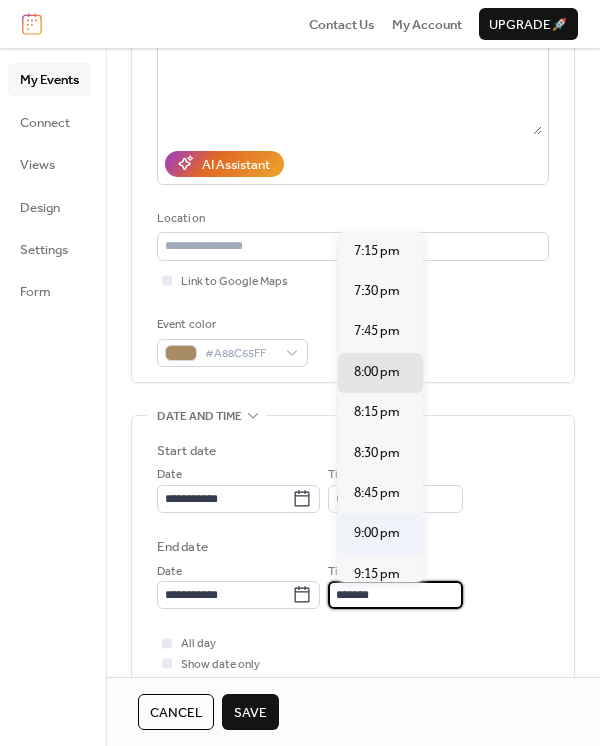 type on "*******" 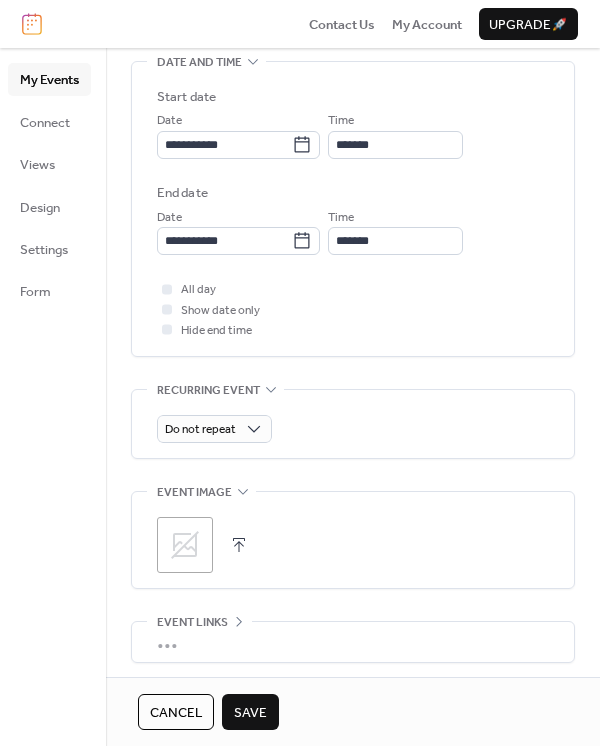 scroll, scrollTop: 666, scrollLeft: 0, axis: vertical 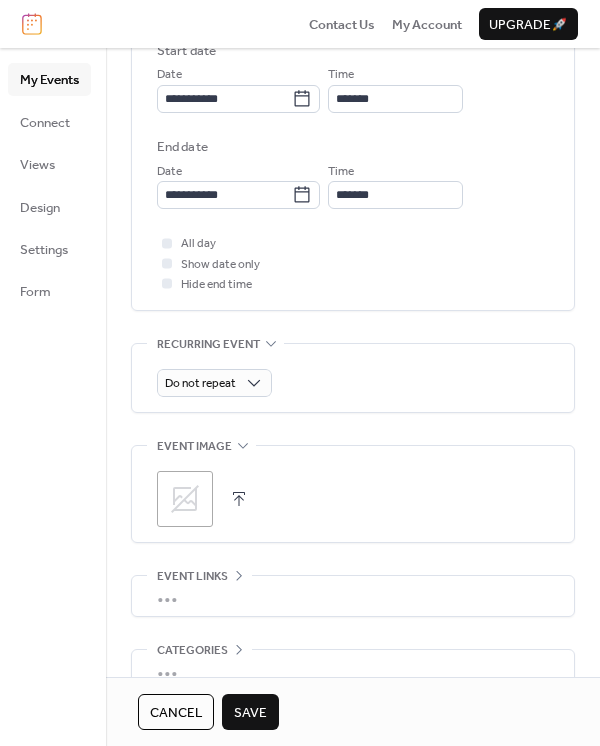 click on "Save" at bounding box center [250, 713] 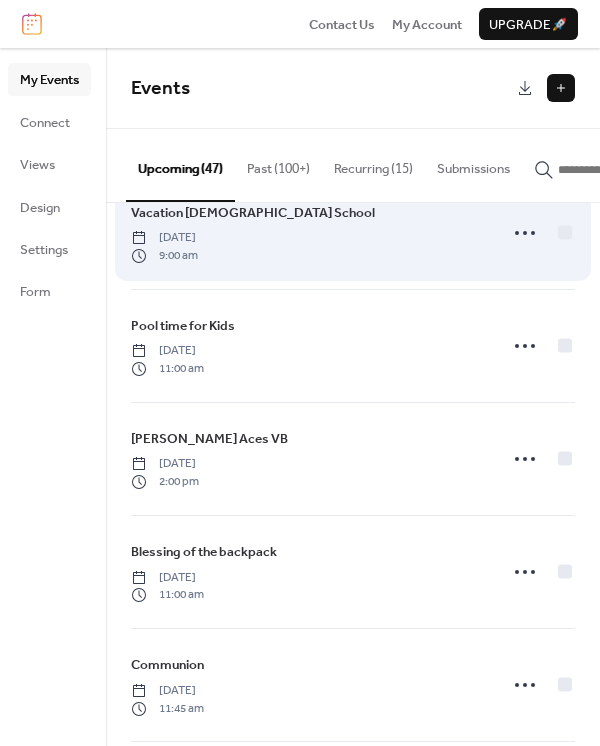 scroll, scrollTop: 0, scrollLeft: 0, axis: both 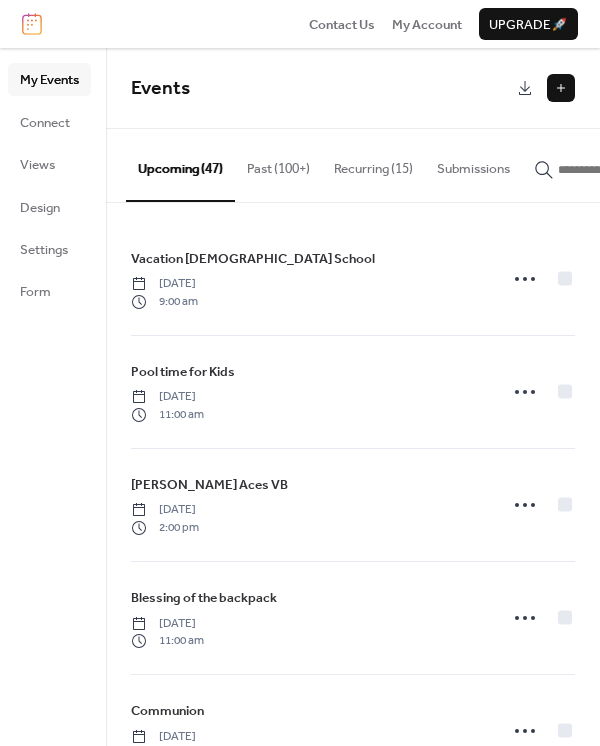 click at bounding box center (561, 88) 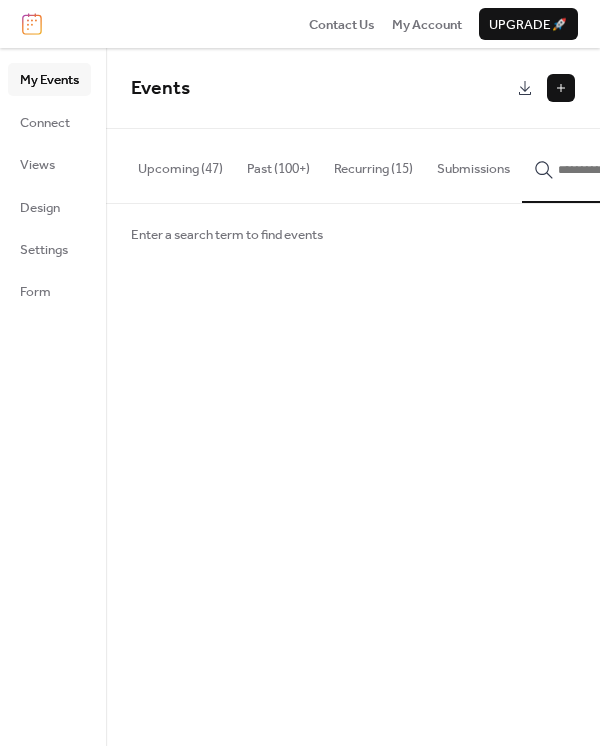 click 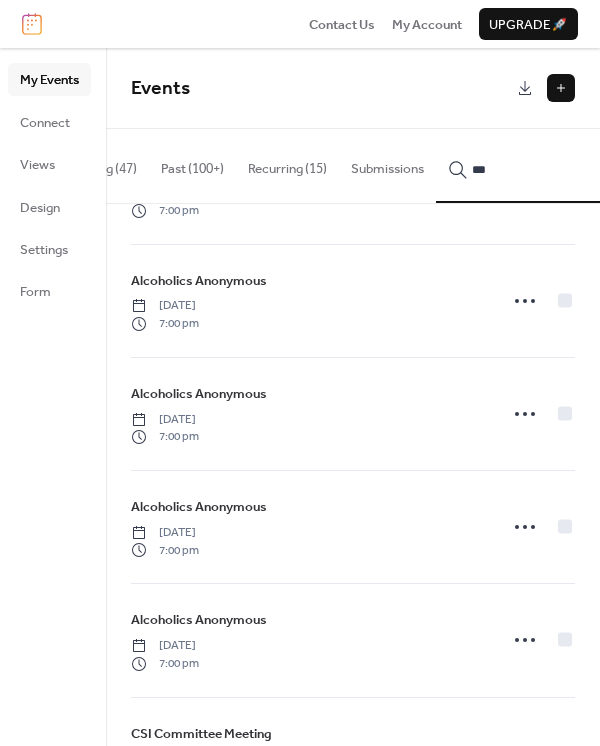 scroll, scrollTop: 1200, scrollLeft: 0, axis: vertical 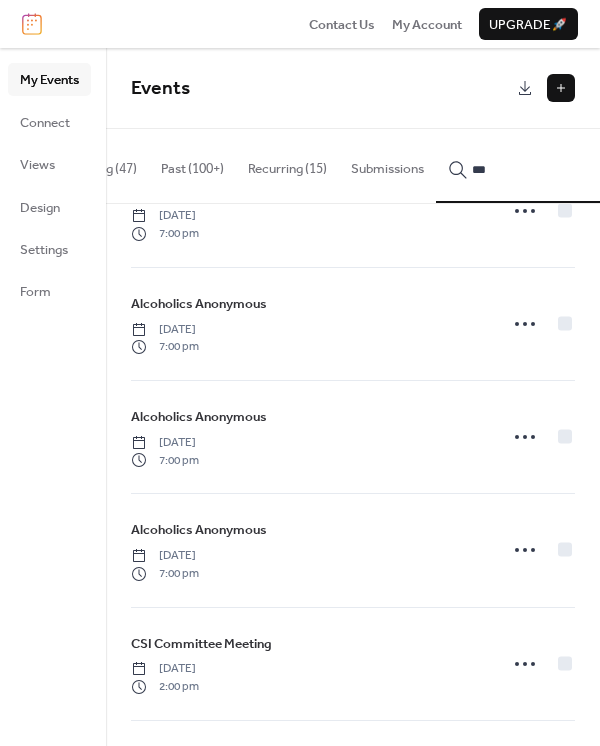 click 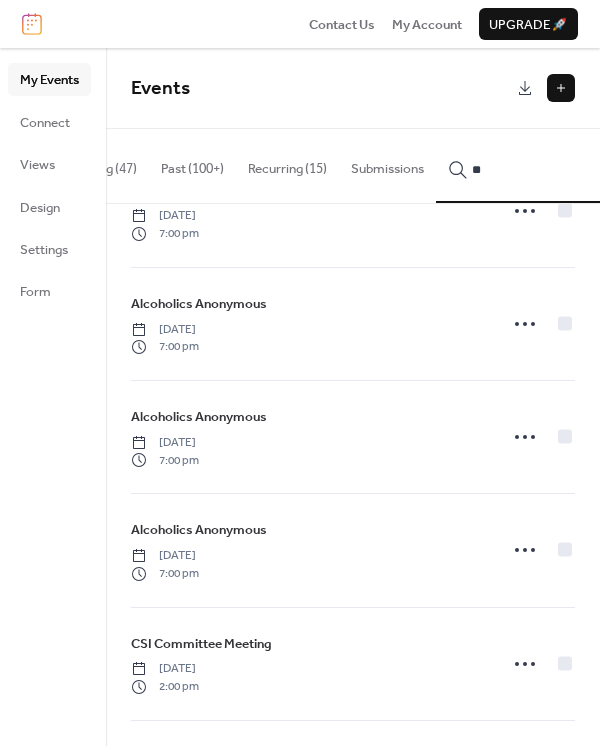 type on "***" 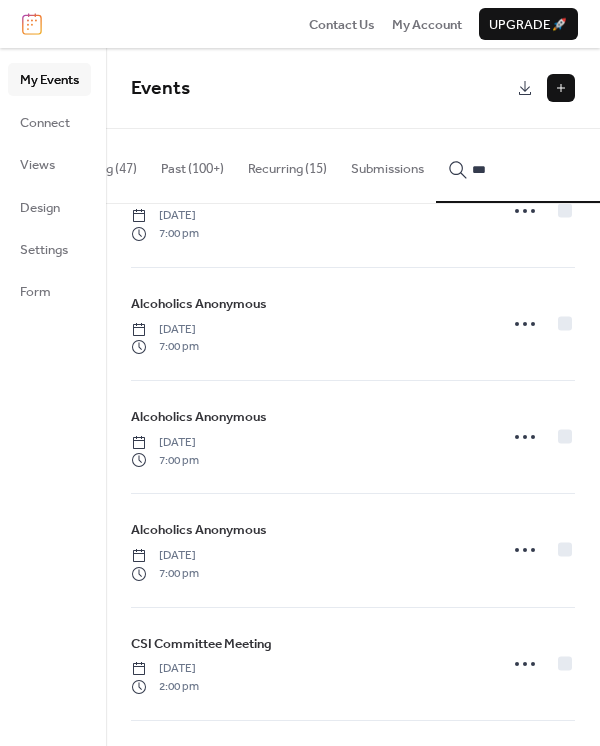 click 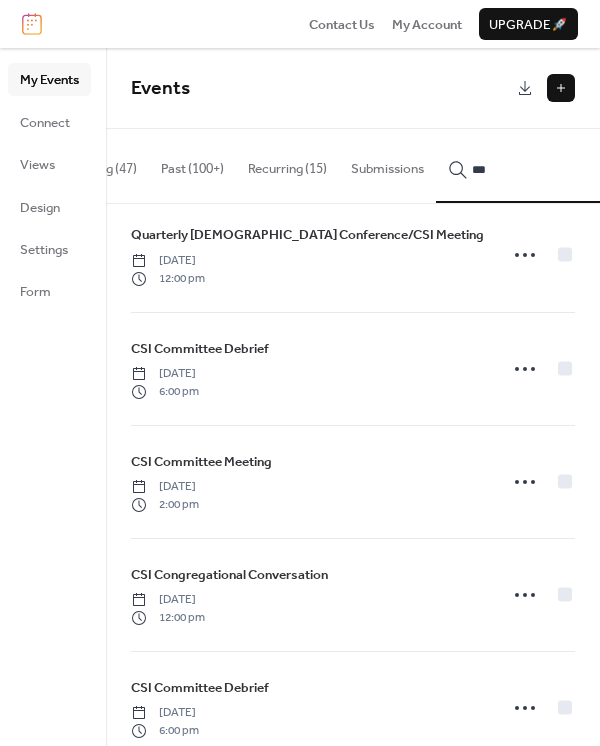 scroll, scrollTop: 2266, scrollLeft: 0, axis: vertical 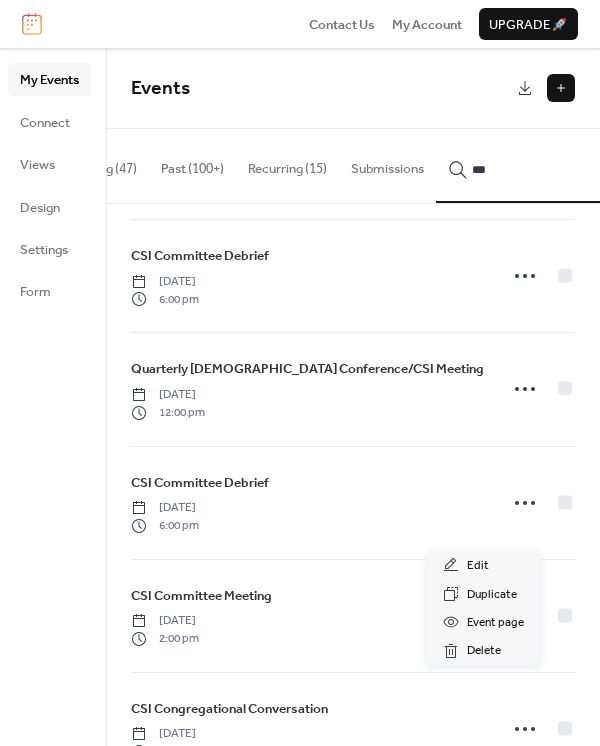 click 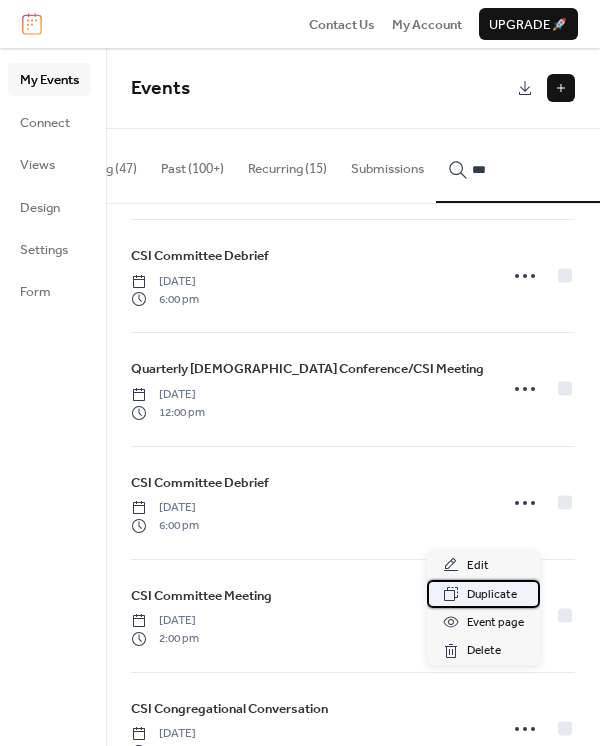 click on "Duplicate" at bounding box center (492, 595) 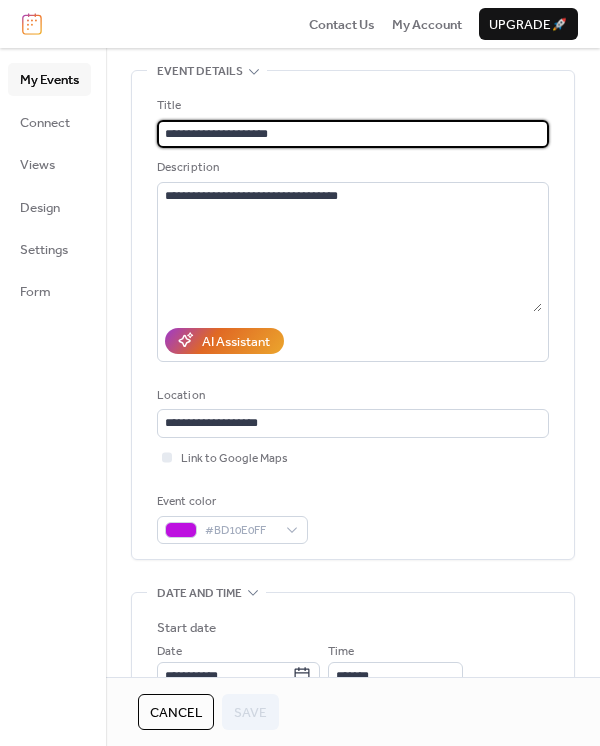 scroll, scrollTop: 266, scrollLeft: 0, axis: vertical 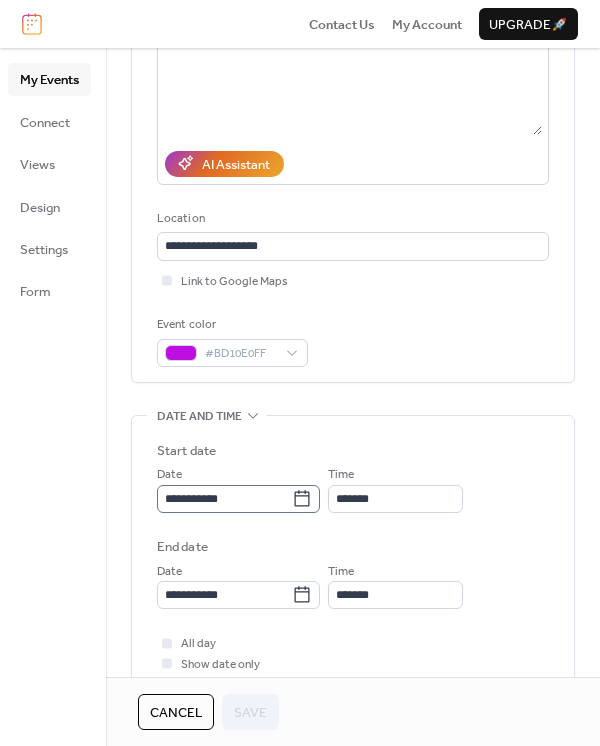click 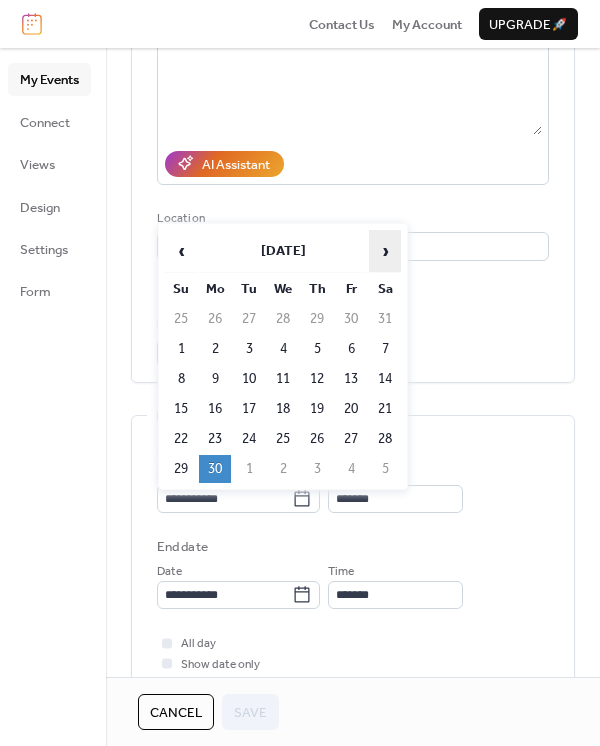click on "›" at bounding box center (385, 251) 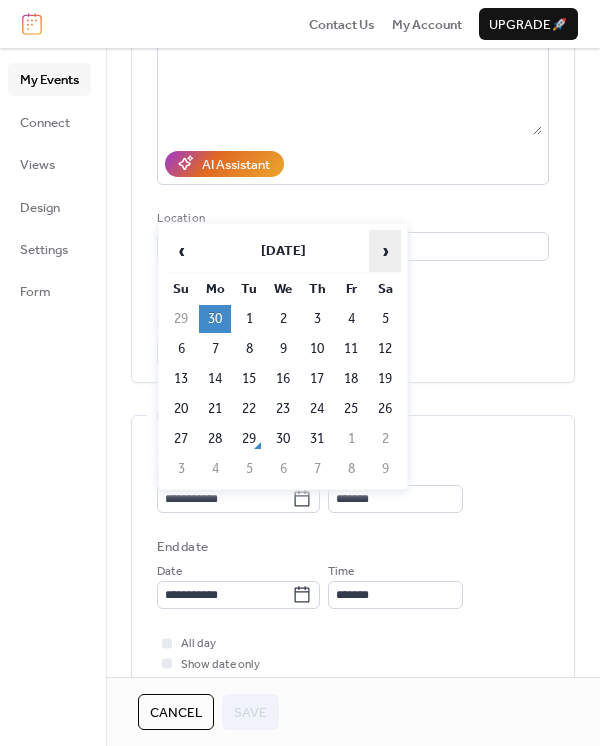 click on "›" at bounding box center [385, 251] 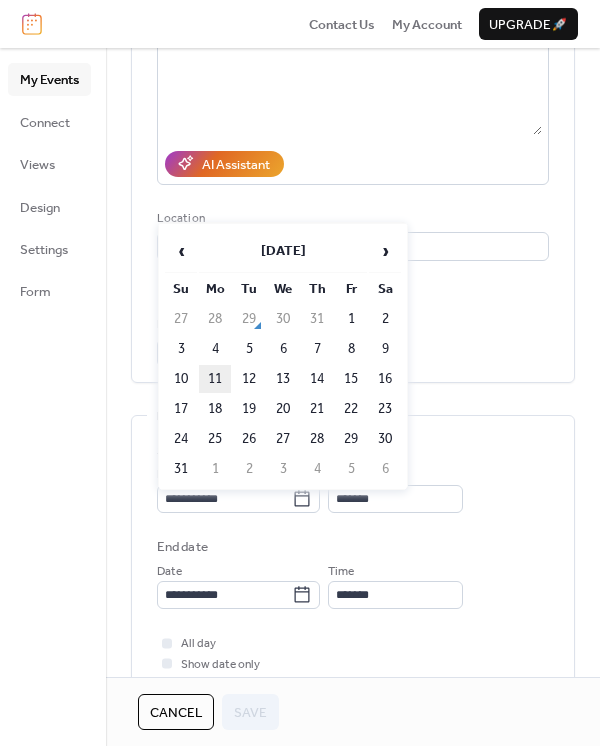 click on "11" at bounding box center (215, 379) 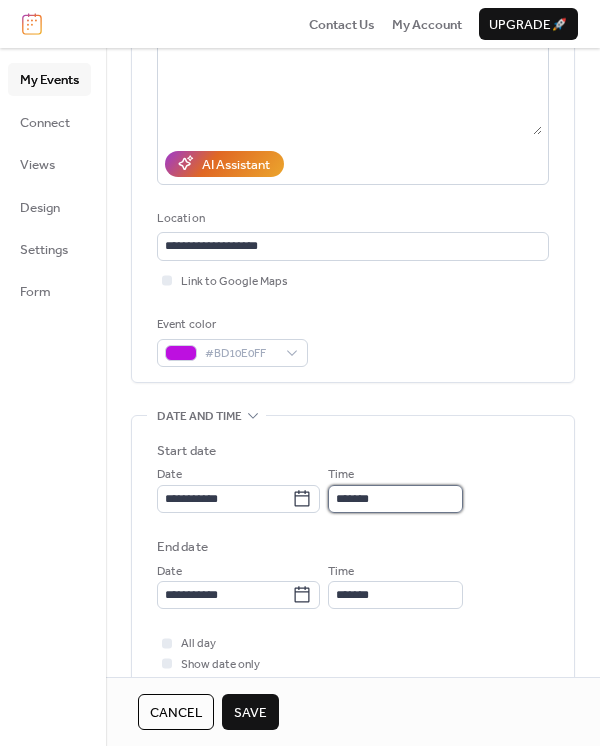 click on "*******" at bounding box center (395, 499) 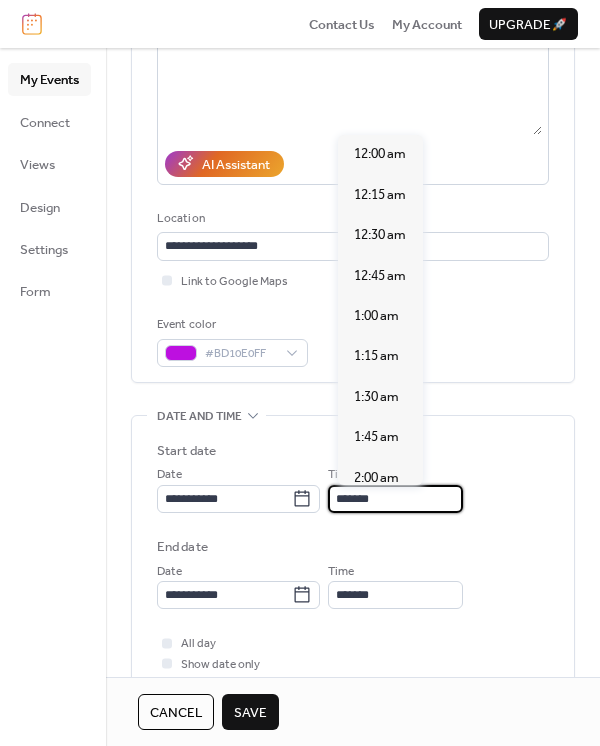 scroll, scrollTop: 2812, scrollLeft: 0, axis: vertical 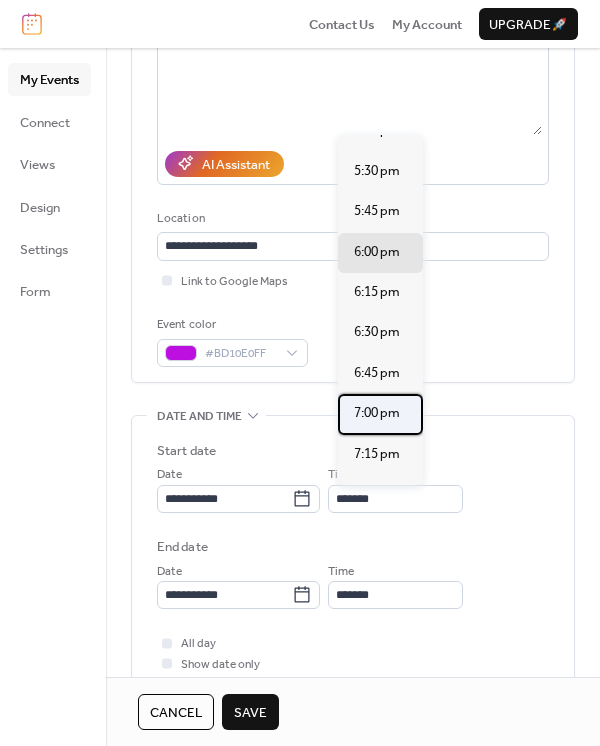 click on "7:00 pm" at bounding box center (377, 413) 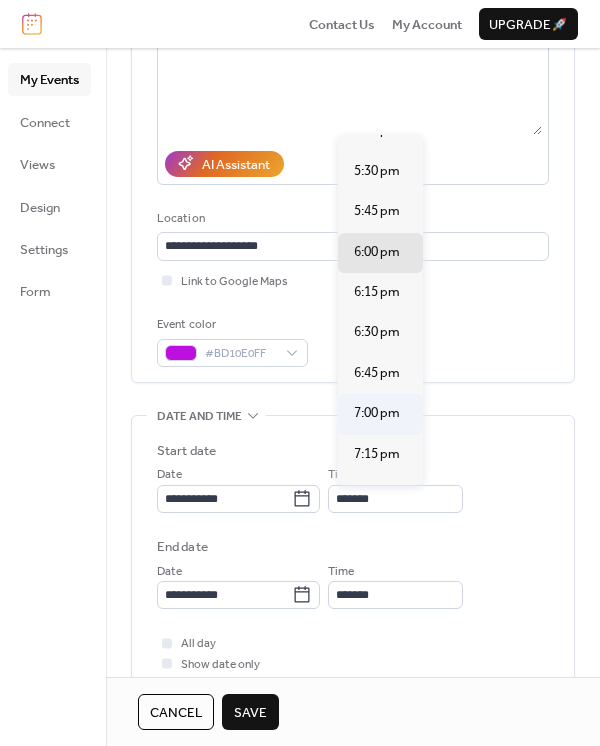 type on "*******" 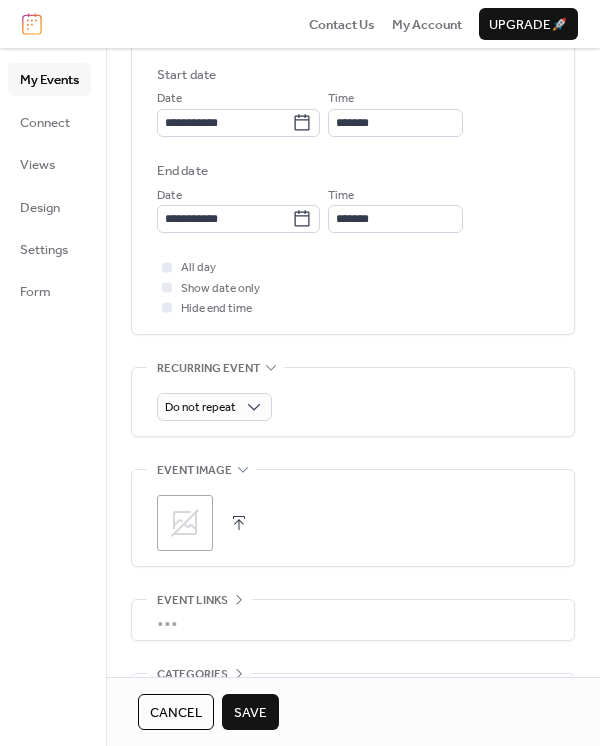 scroll, scrollTop: 666, scrollLeft: 0, axis: vertical 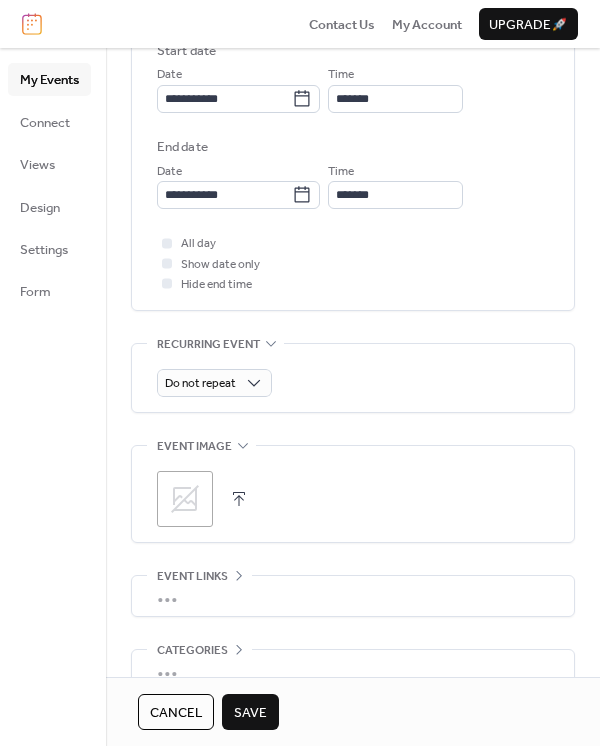 click on "Save" at bounding box center (250, 713) 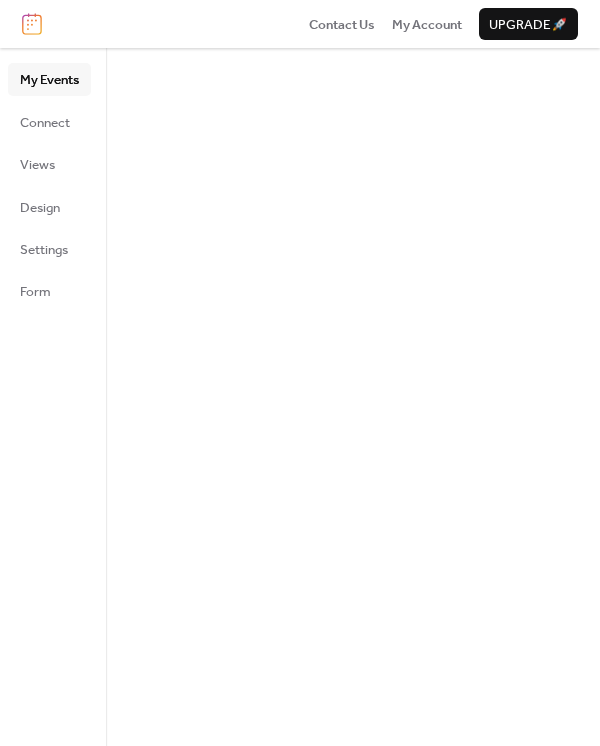 click at bounding box center (353, 397) 